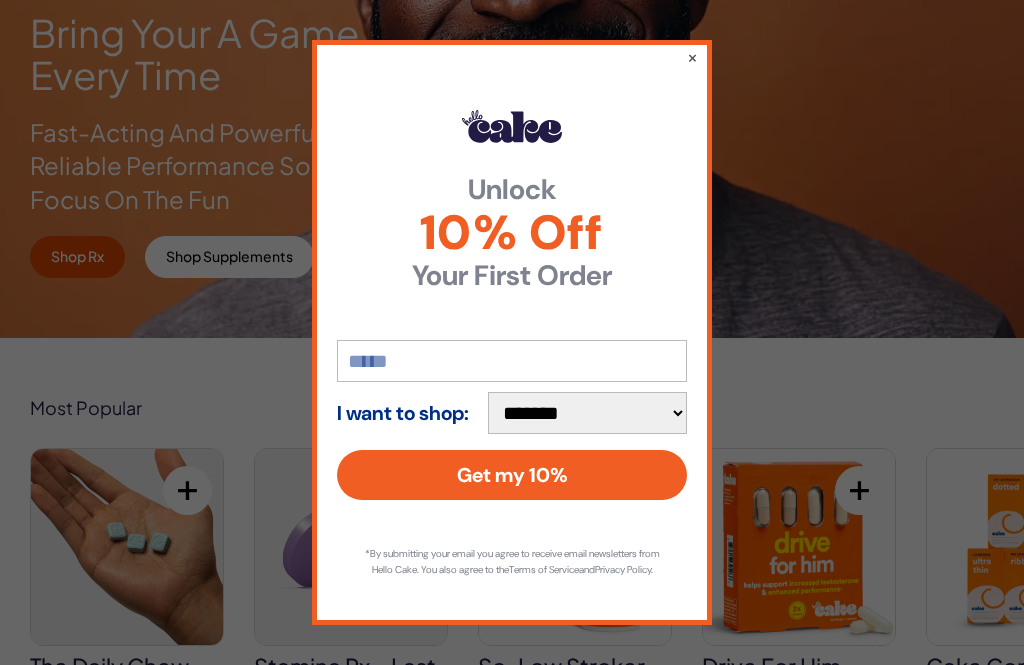 scroll, scrollTop: 386, scrollLeft: 0, axis: vertical 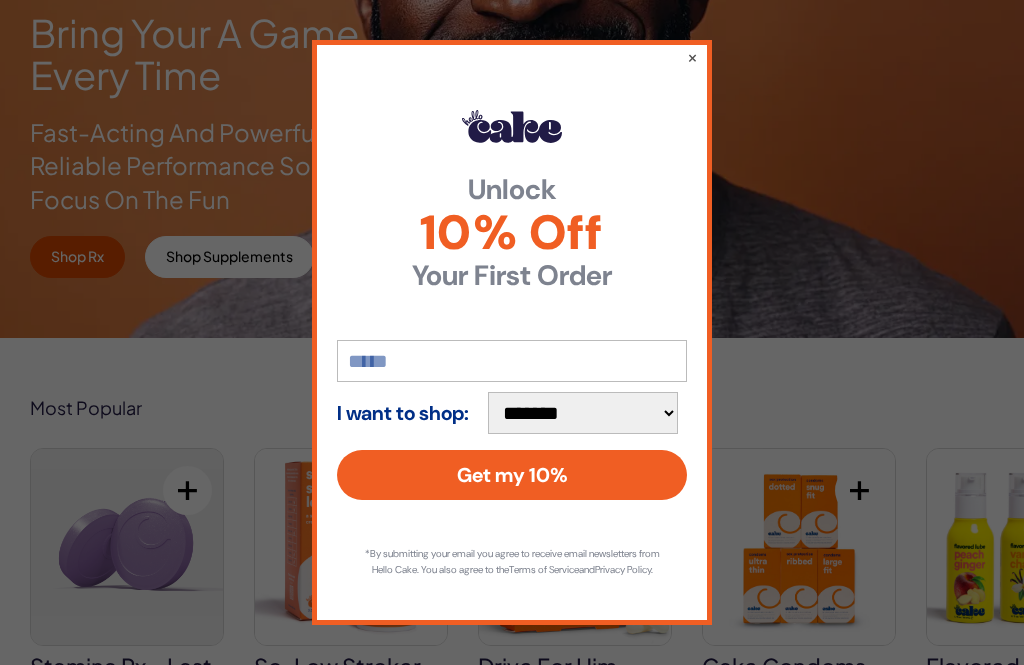 click on "**********" at bounding box center [512, 332] 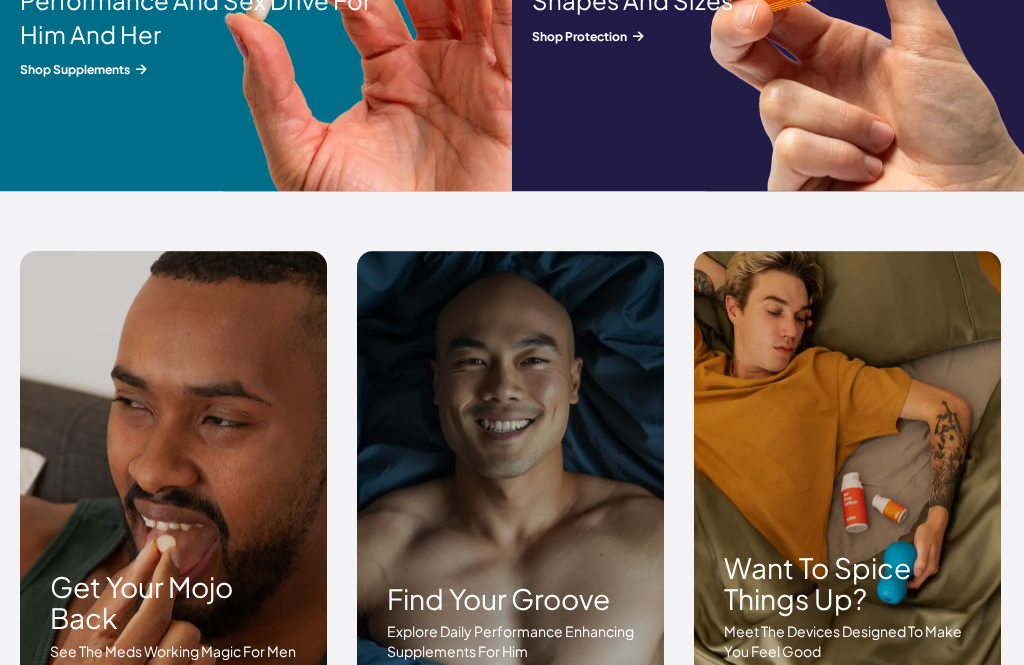 scroll, scrollTop: 2752, scrollLeft: 0, axis: vertical 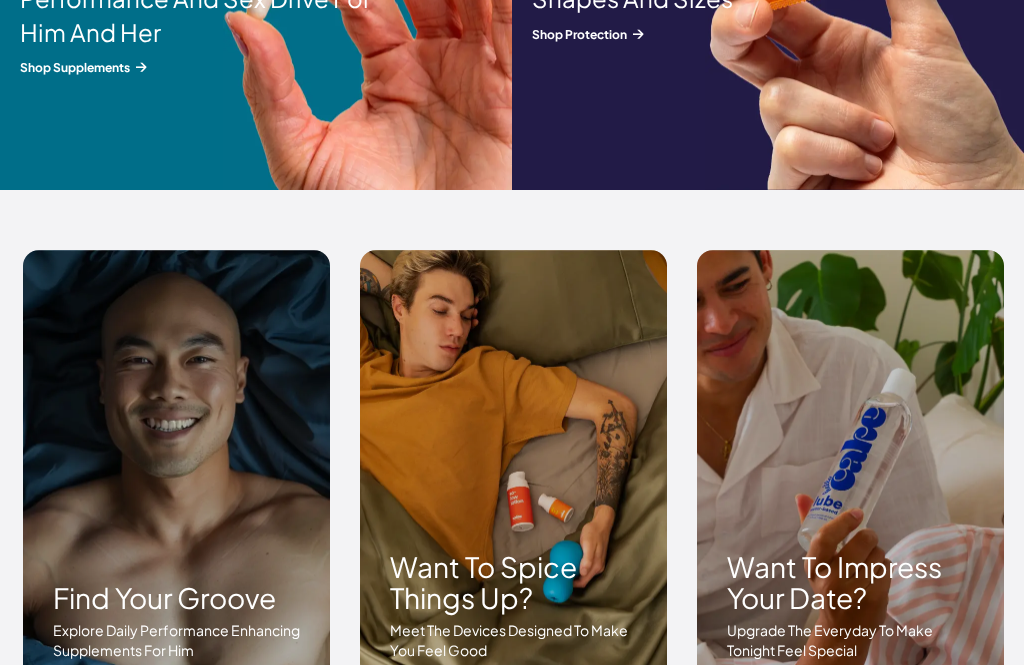 click on "Want to spice things up?
Meet the devices designed to make you feel good
Shop Devices" at bounding box center (513, 496) 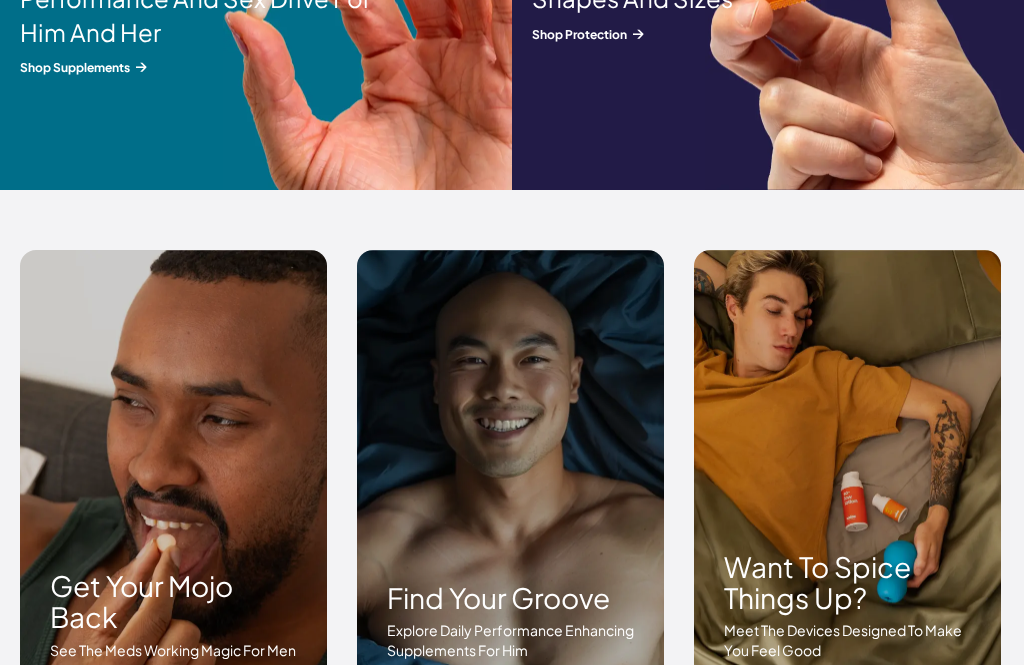 click on "Shop Devices" at bounding box center [790, 692] 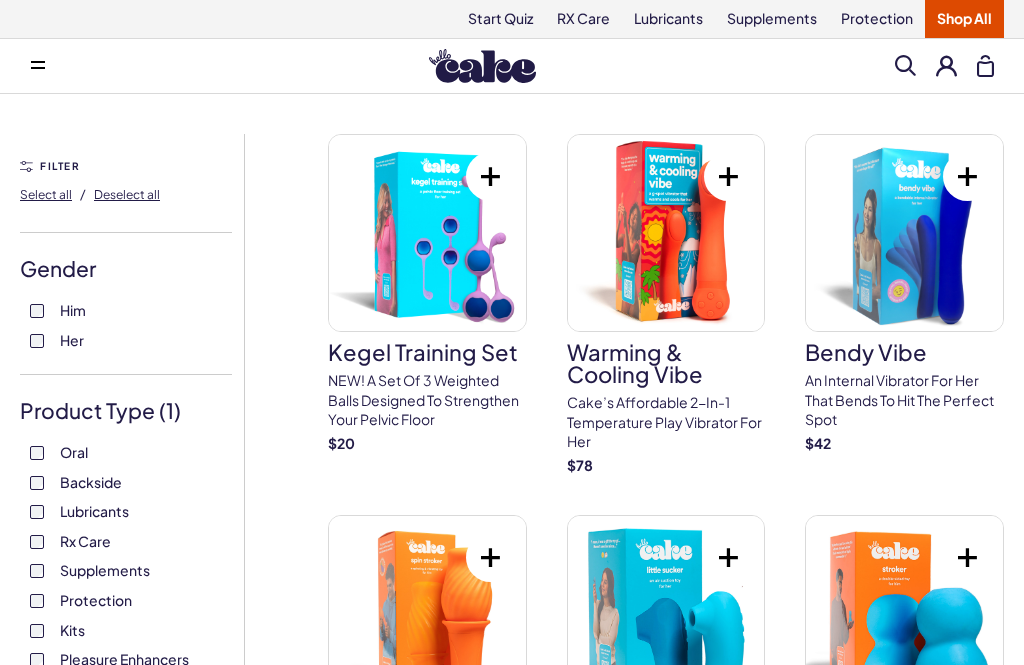 scroll, scrollTop: 0, scrollLeft: 0, axis: both 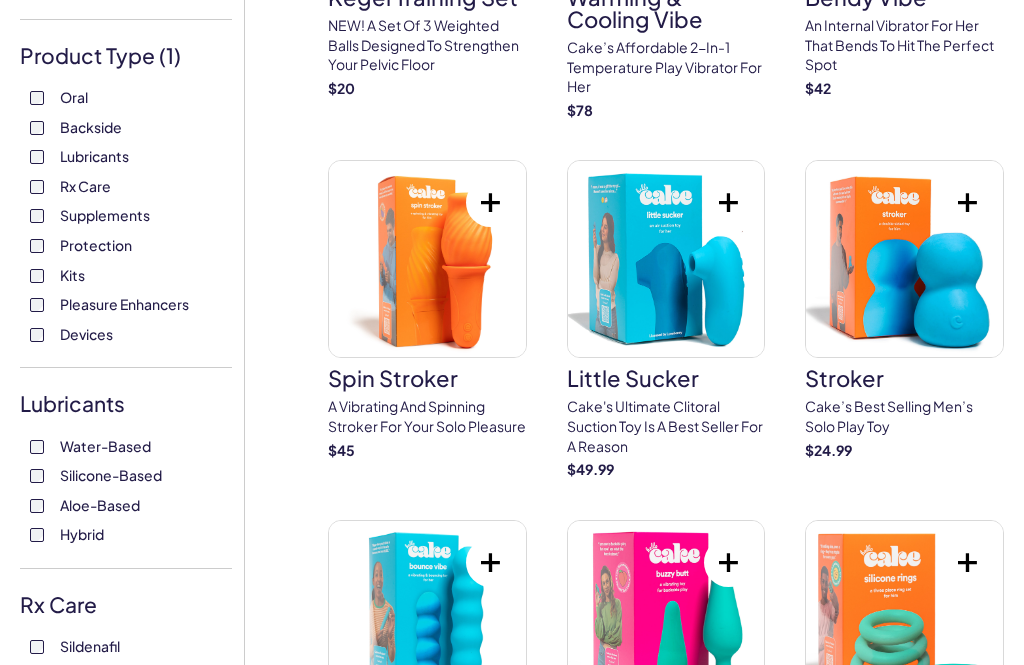 click at bounding box center [904, 259] 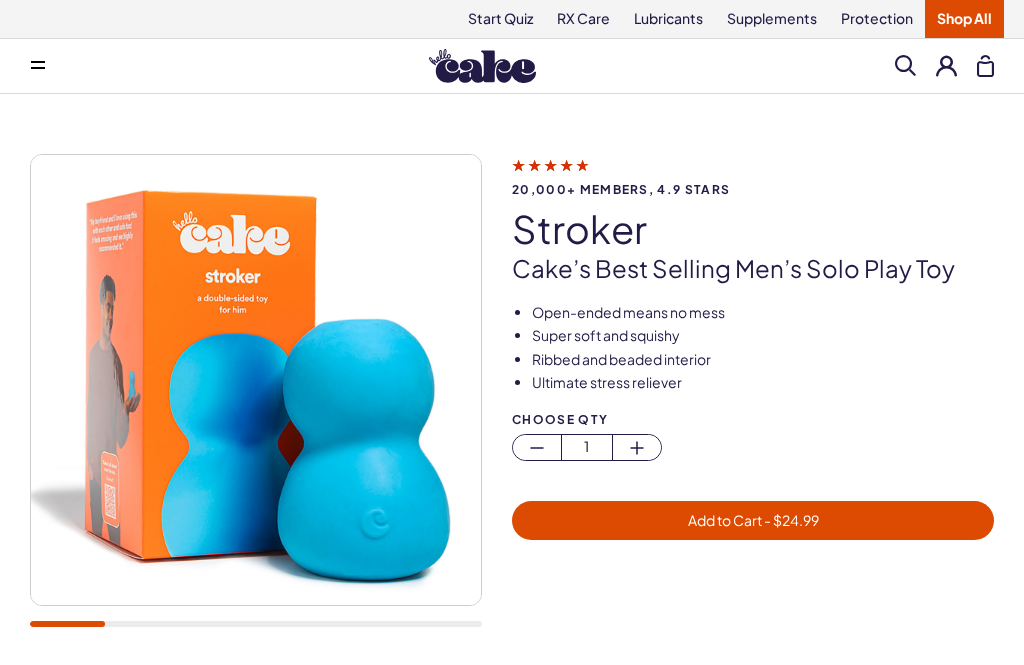 scroll, scrollTop: 0, scrollLeft: 0, axis: both 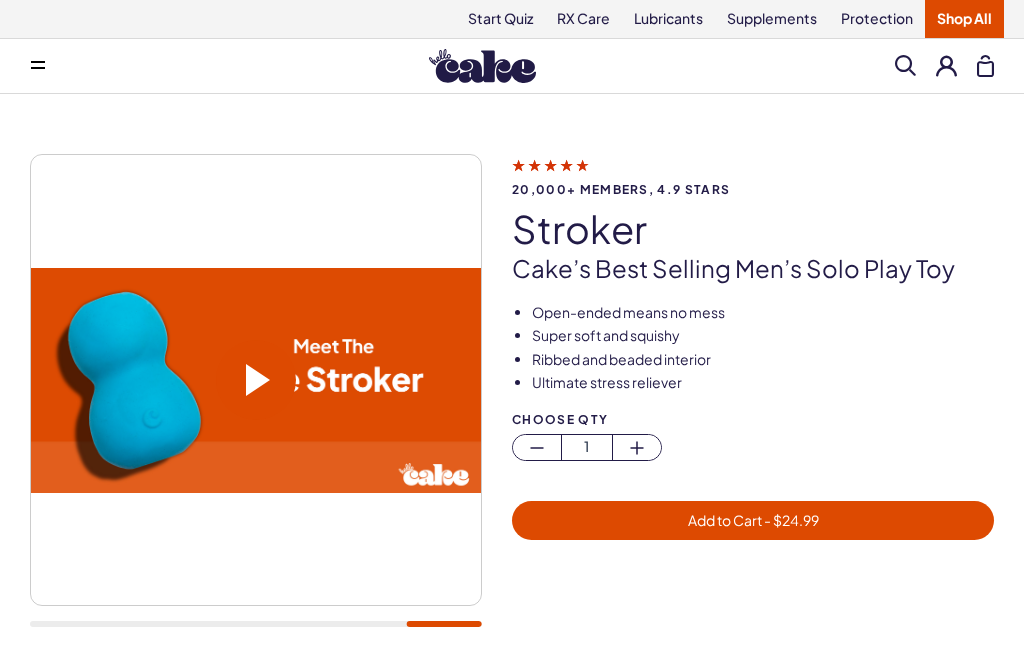 click at bounding box center (258, 380) 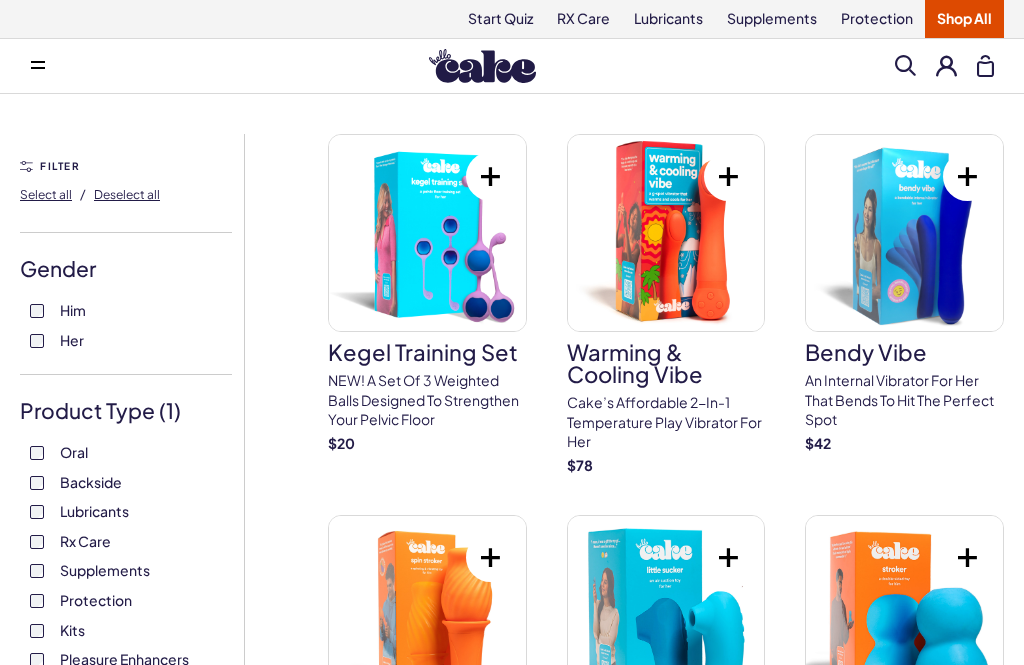 scroll, scrollTop: 0, scrollLeft: 0, axis: both 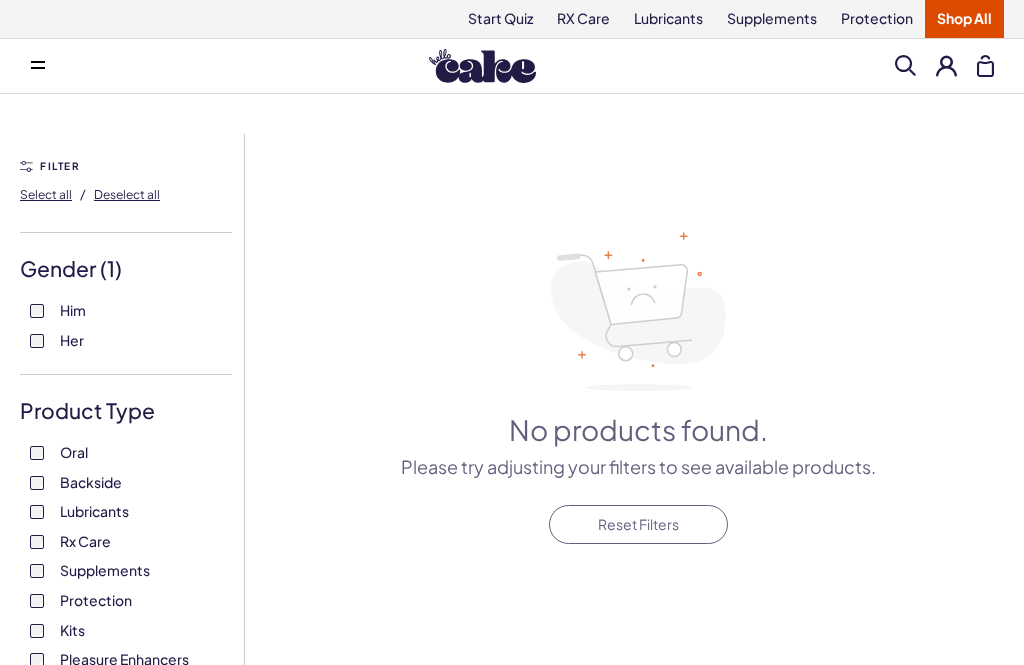 click on "Select all" at bounding box center (46, 194) 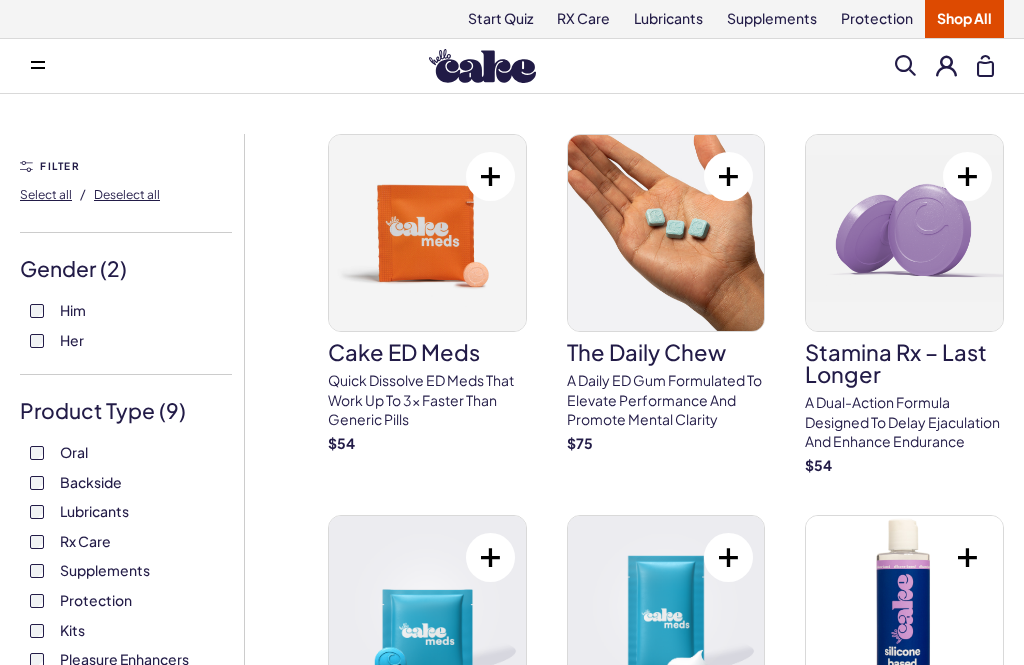 scroll, scrollTop: 0, scrollLeft: 0, axis: both 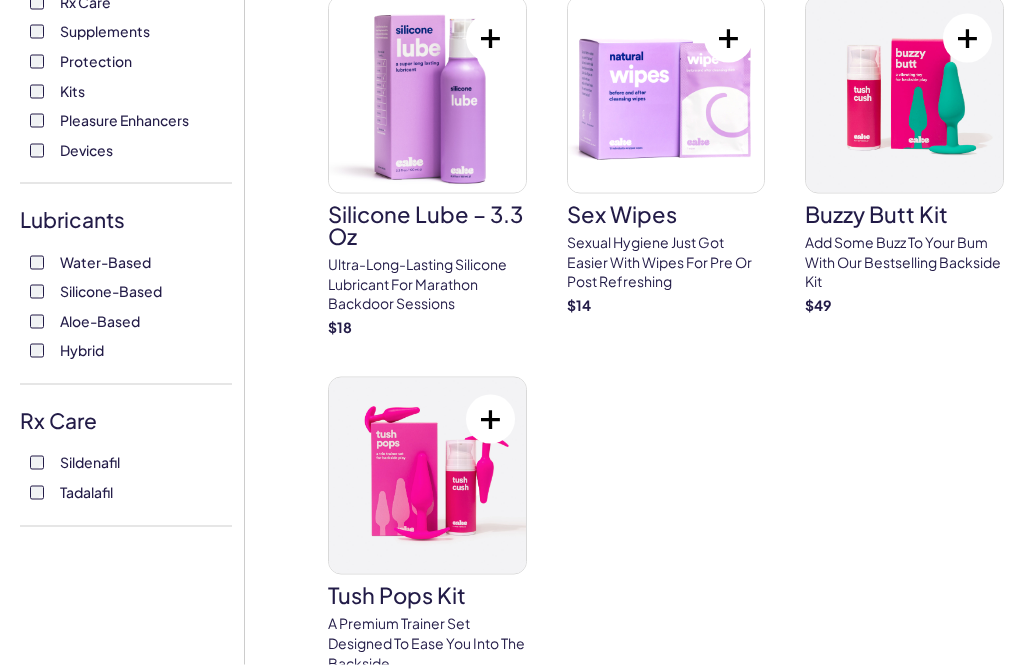click at bounding box center (427, 476) 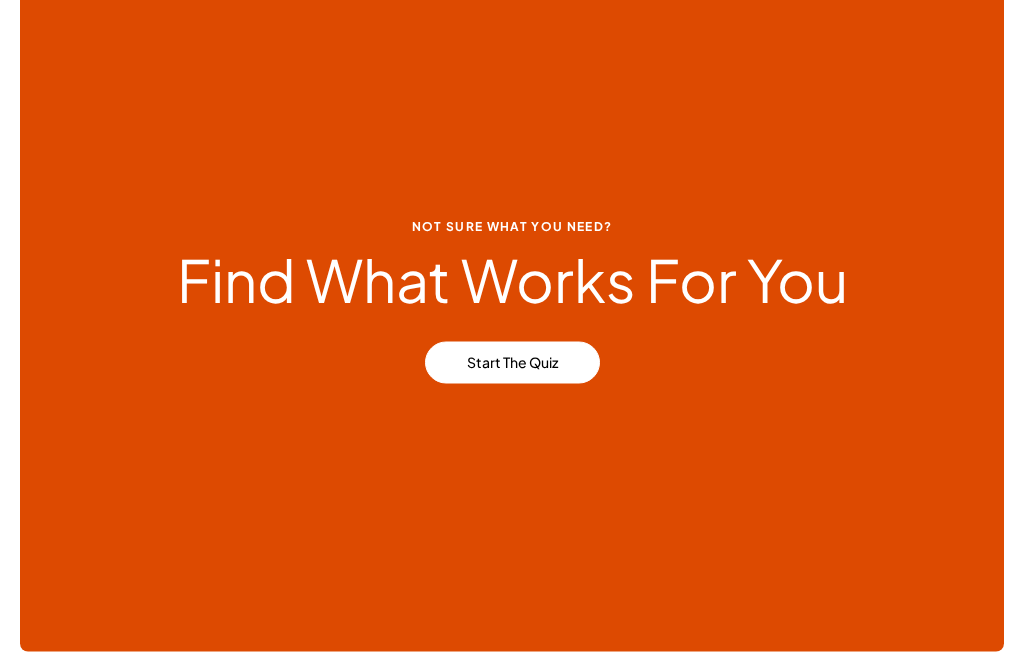 scroll, scrollTop: 1372, scrollLeft: 0, axis: vertical 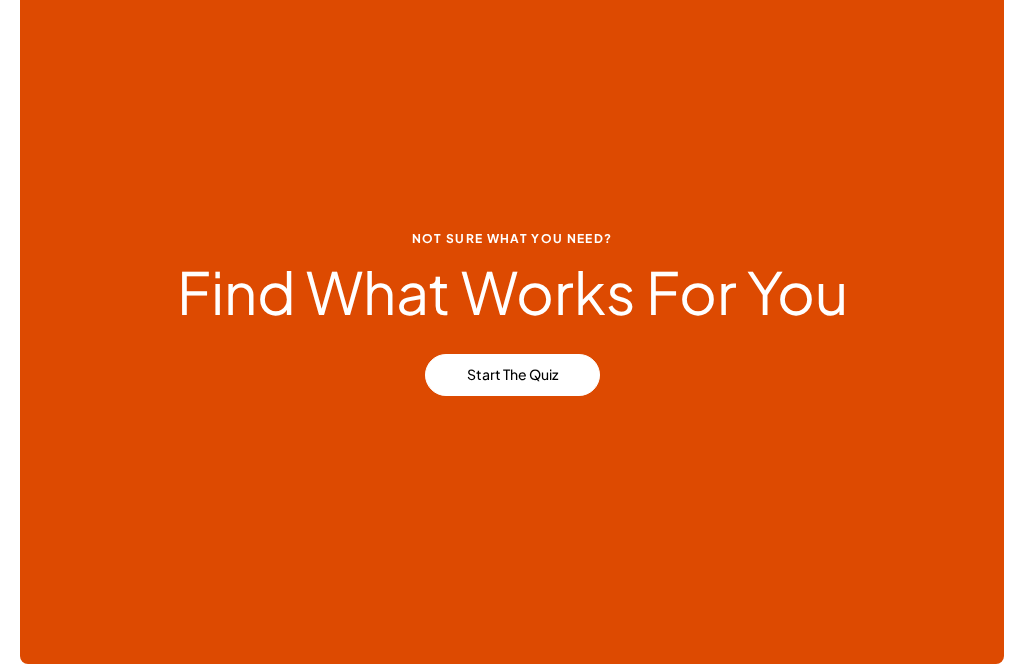 click on "Start the Quiz" at bounding box center (512, 375) 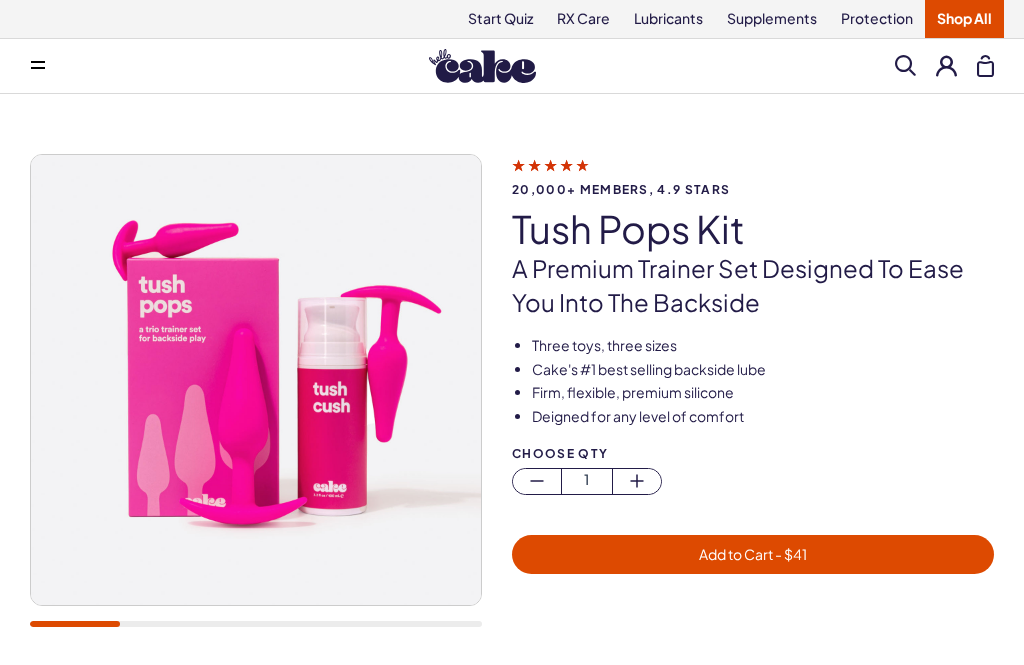 scroll, scrollTop: 0, scrollLeft: 0, axis: both 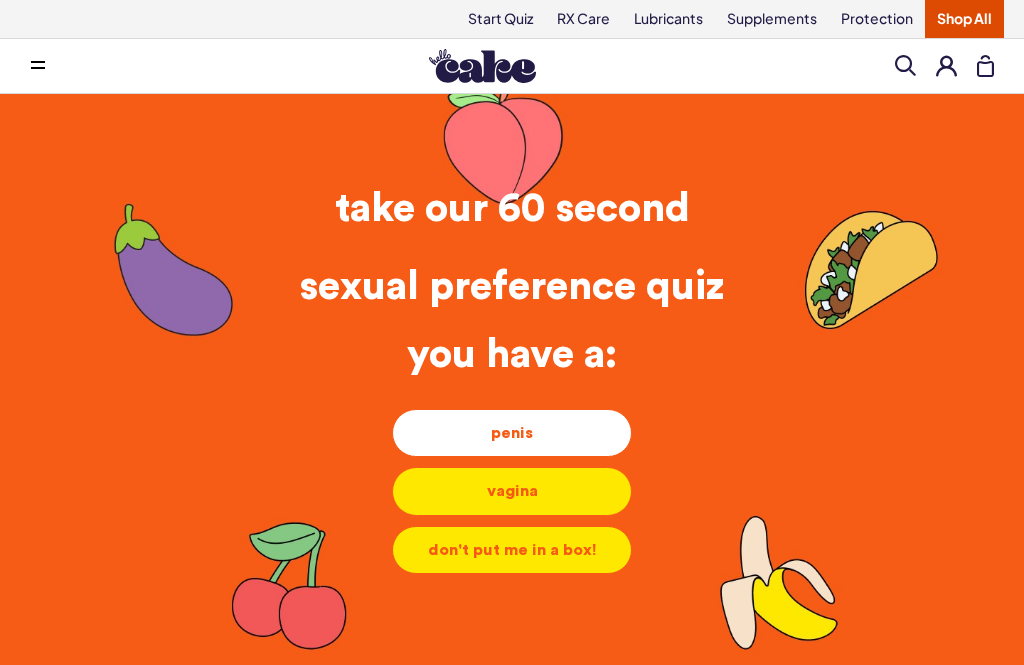 click on "penis" at bounding box center (512, 433) 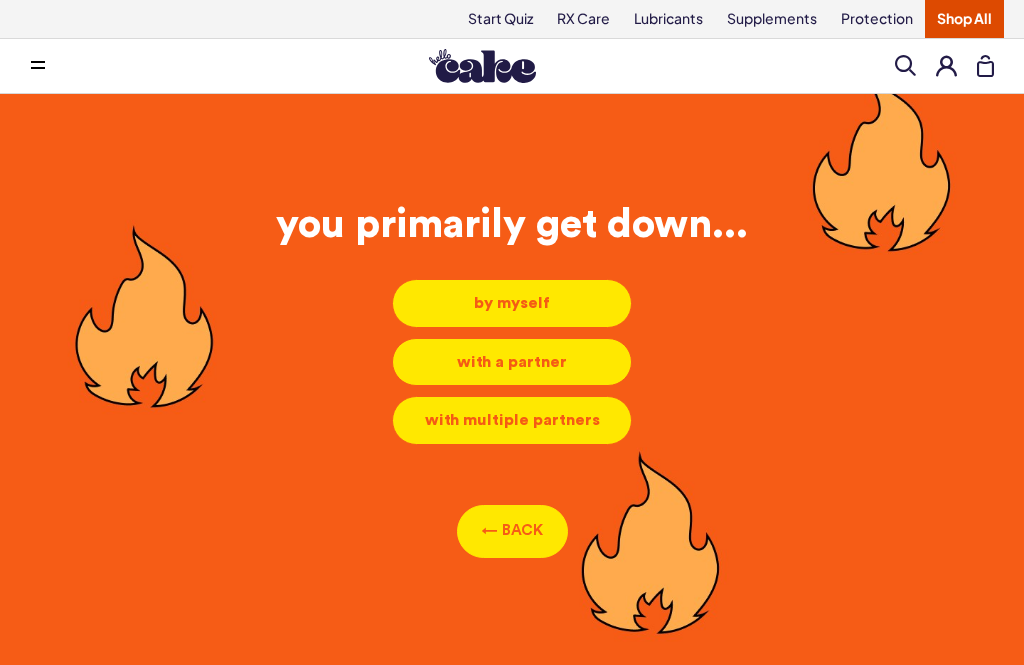 scroll, scrollTop: 9, scrollLeft: 0, axis: vertical 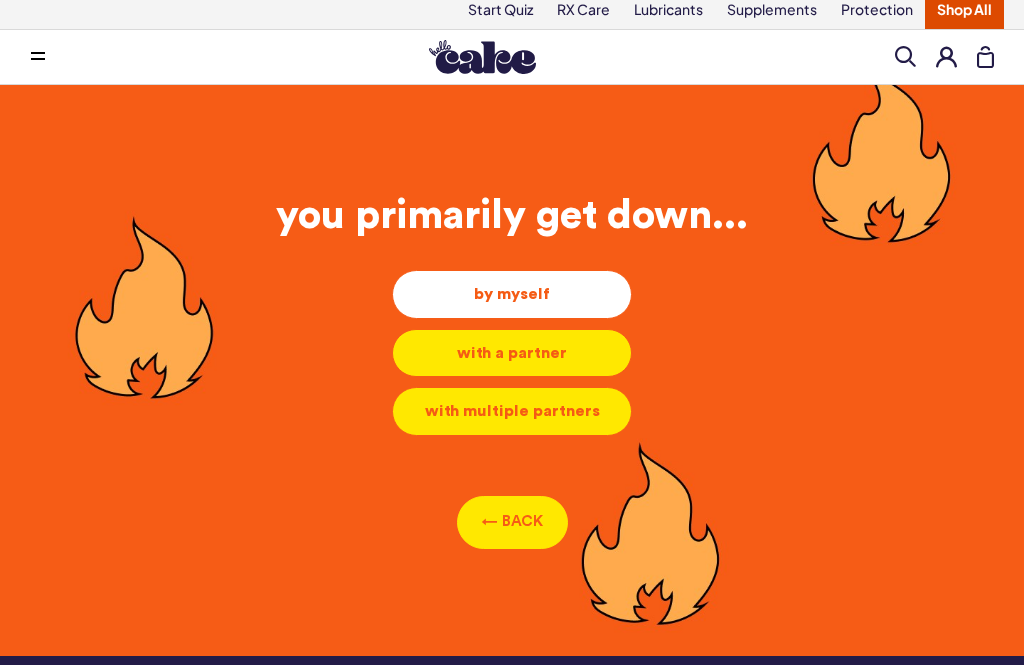 click on "by myself" at bounding box center (512, 294) 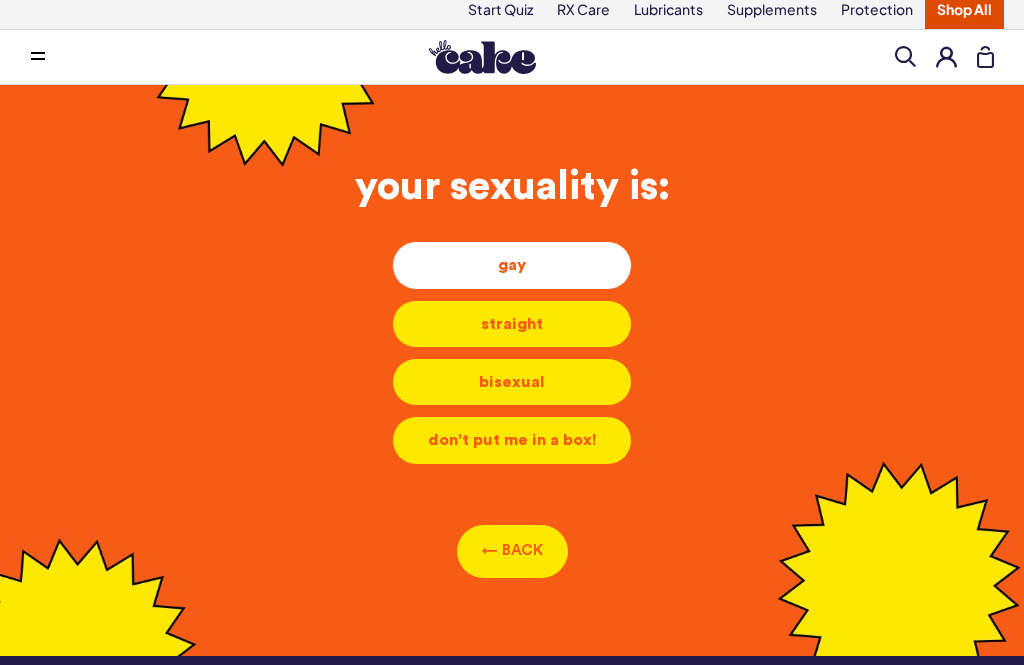 click on "gay" at bounding box center [512, 265] 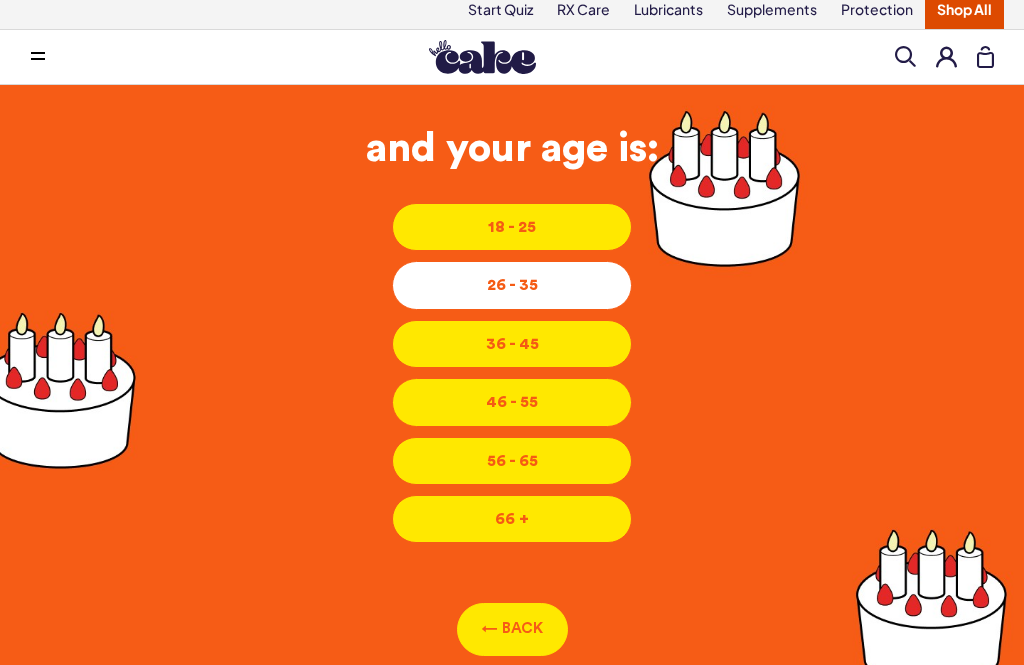 click on "26 - 35" at bounding box center [512, 227] 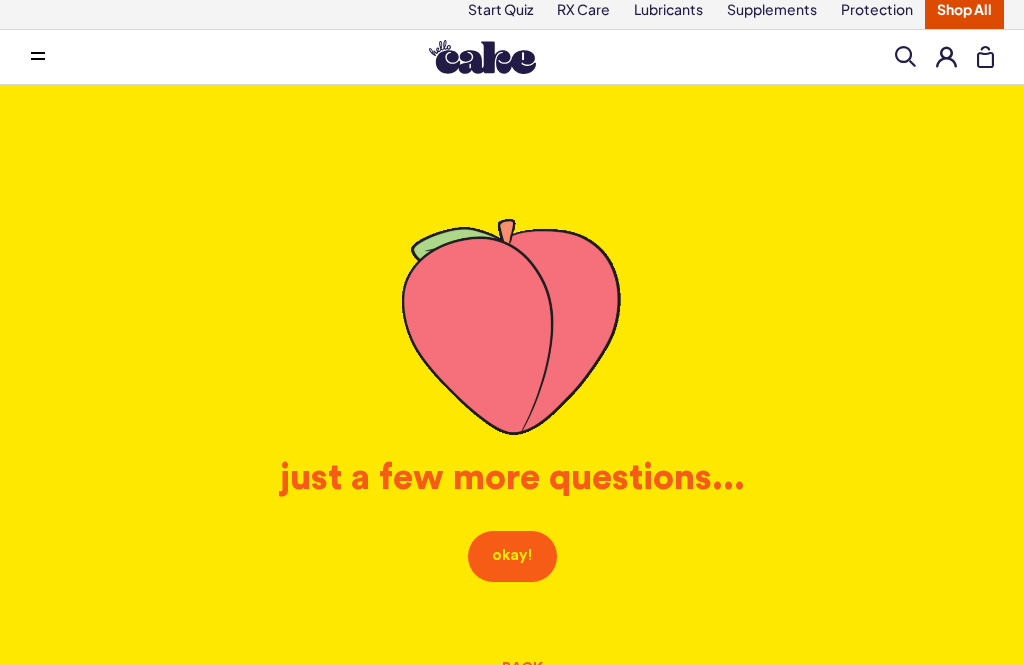 click on "okay!" at bounding box center (512, 556) 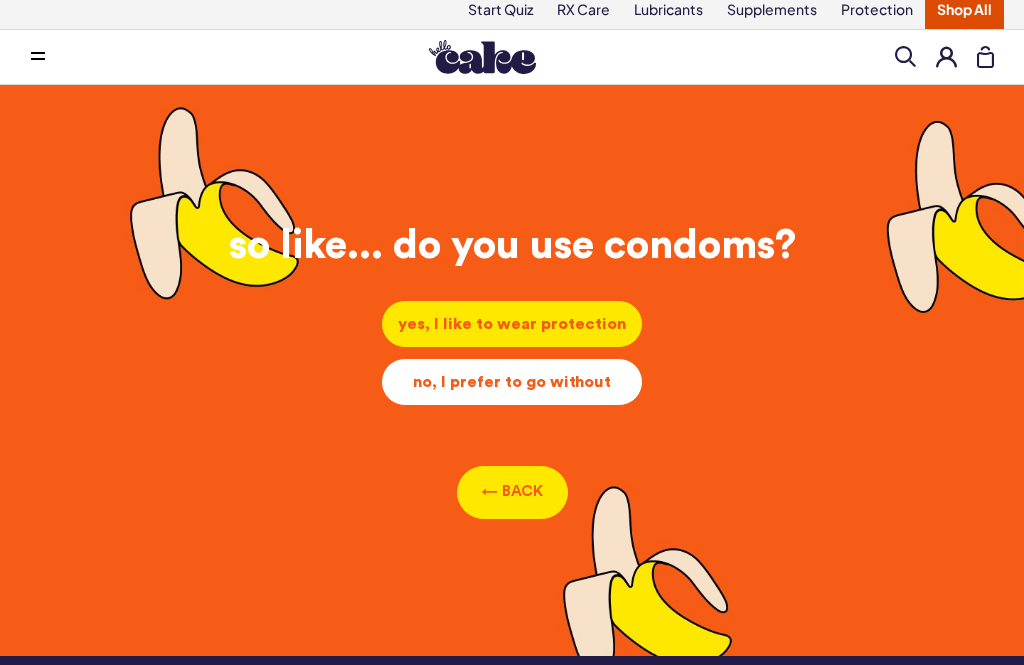 click on "no, I prefer to go without" at bounding box center [512, 324] 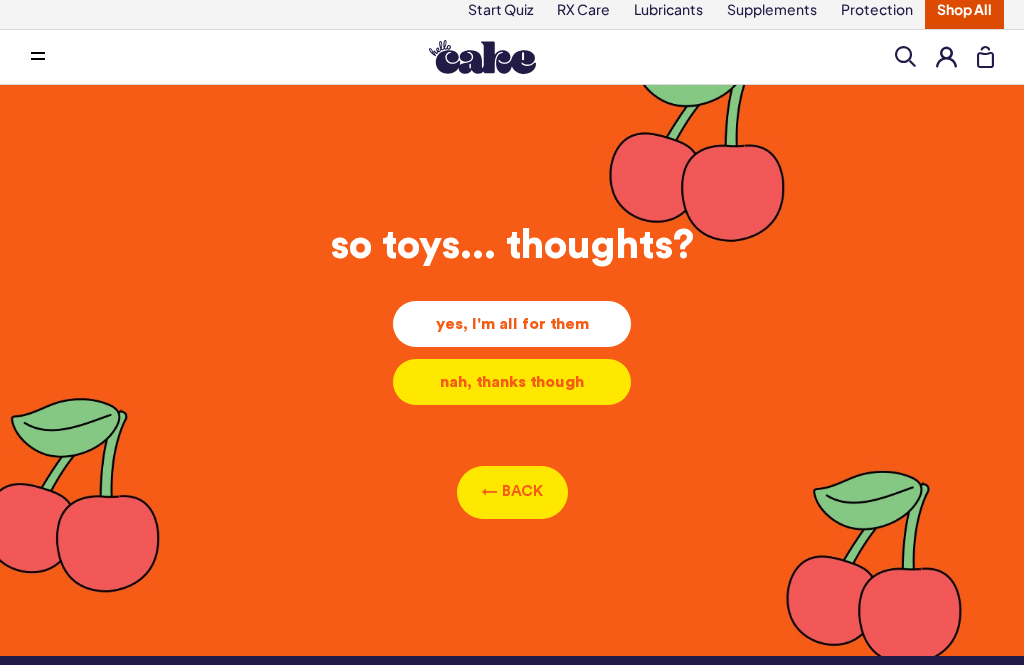 click on "yes, I'm all for them" at bounding box center [512, 324] 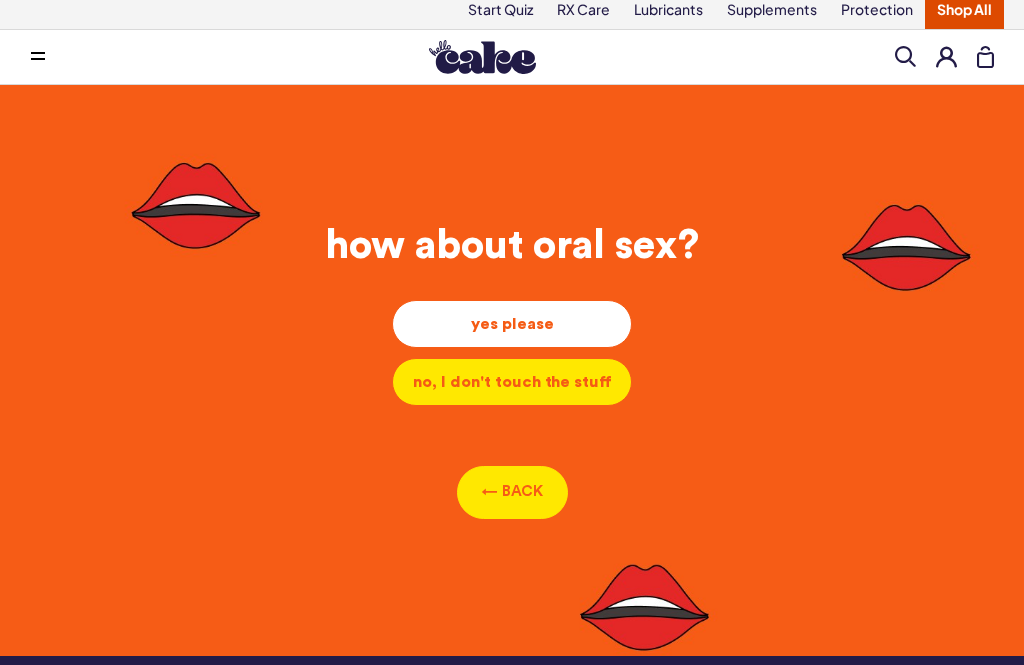 click on "yes please" at bounding box center (512, 324) 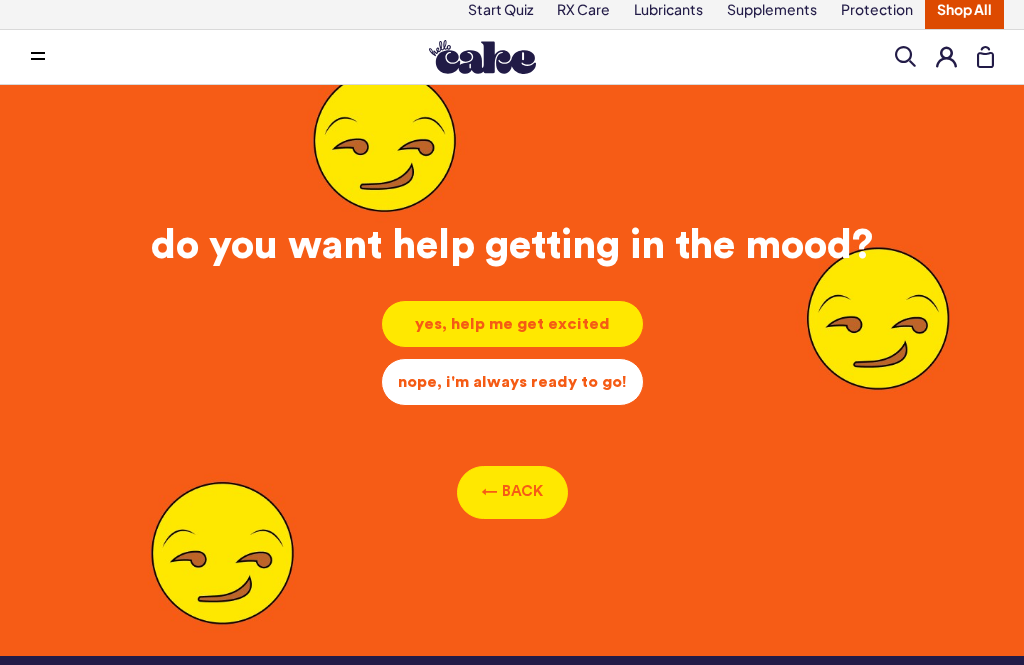 click on "nope, i'm always ready to go!" at bounding box center [512, 324] 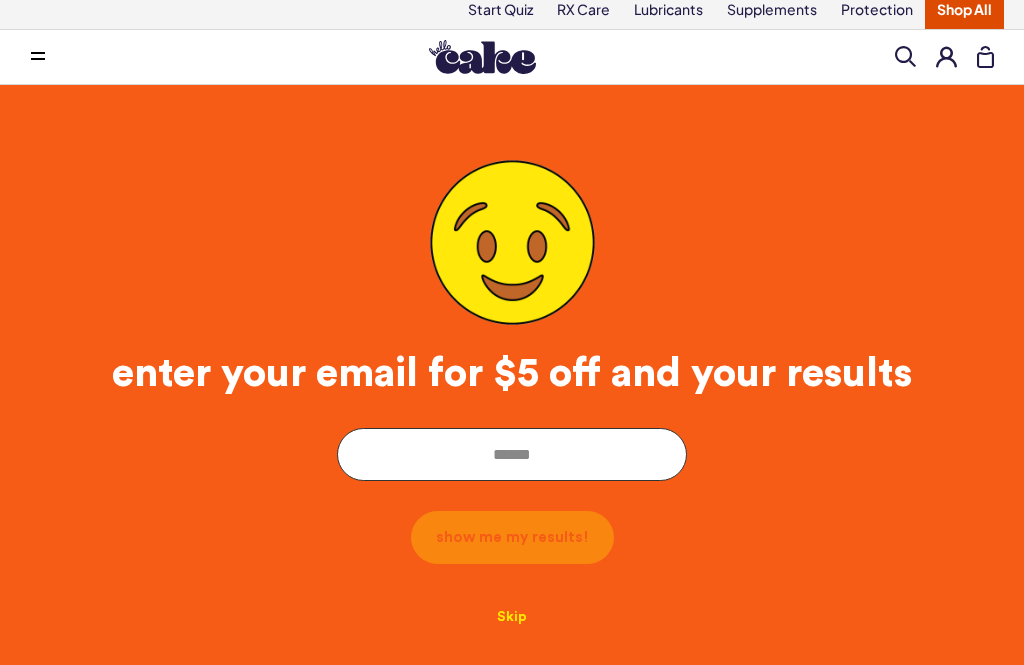 click on "Skip" at bounding box center [512, 617] 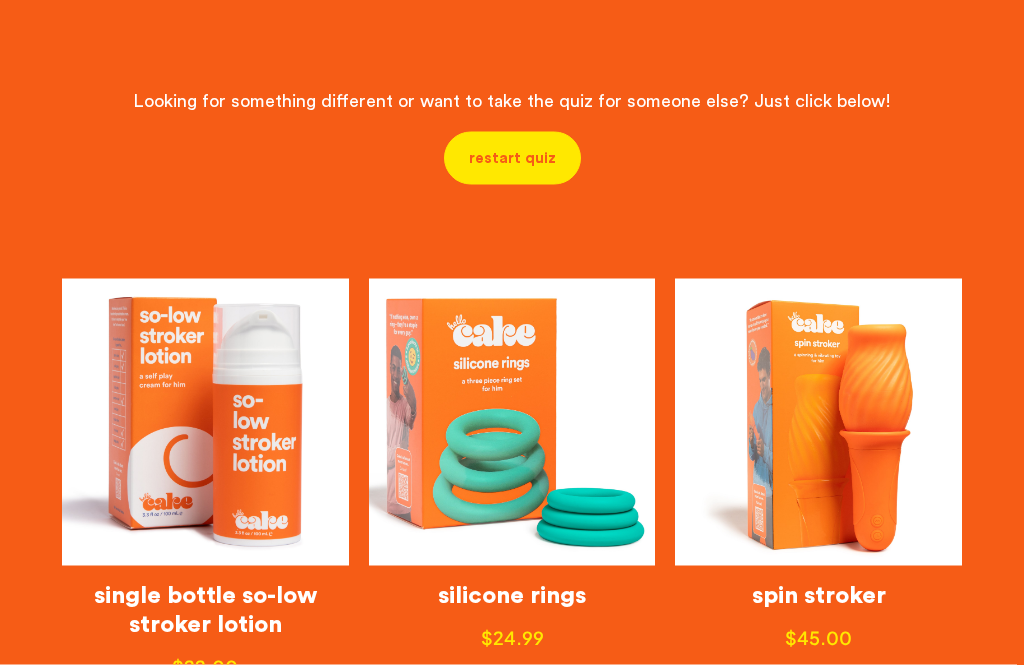 scroll, scrollTop: 900, scrollLeft: 0, axis: vertical 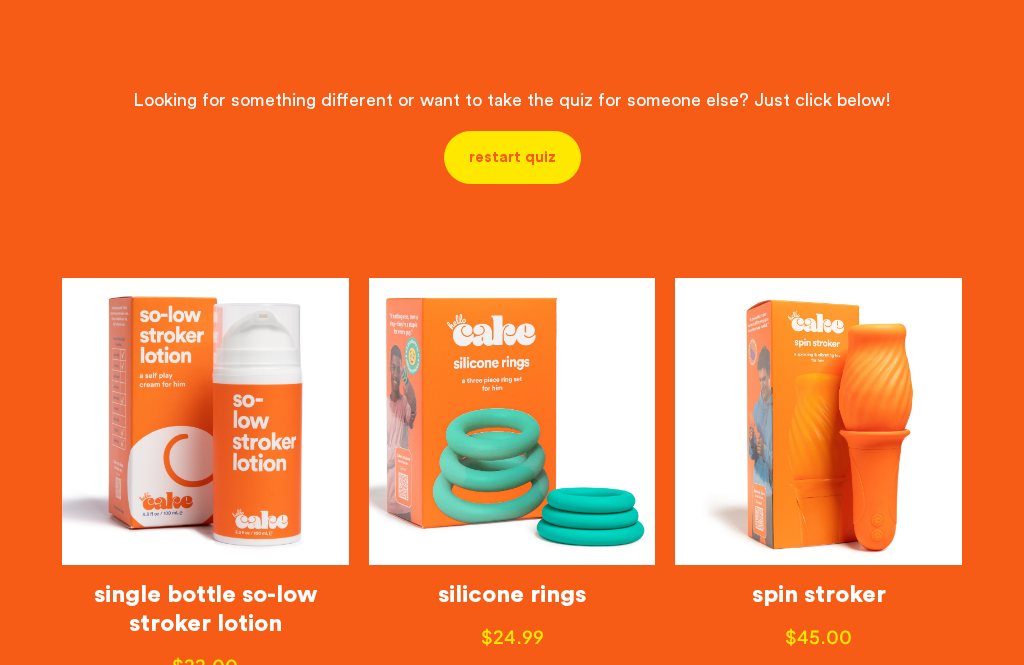 click at bounding box center [818, 421] 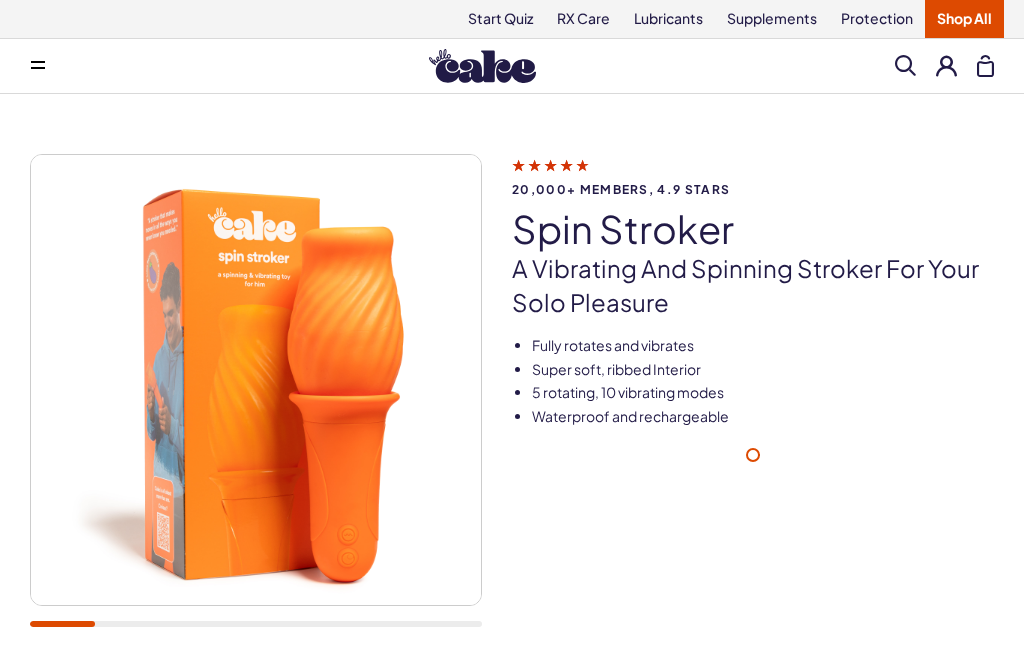 scroll, scrollTop: 0, scrollLeft: 0, axis: both 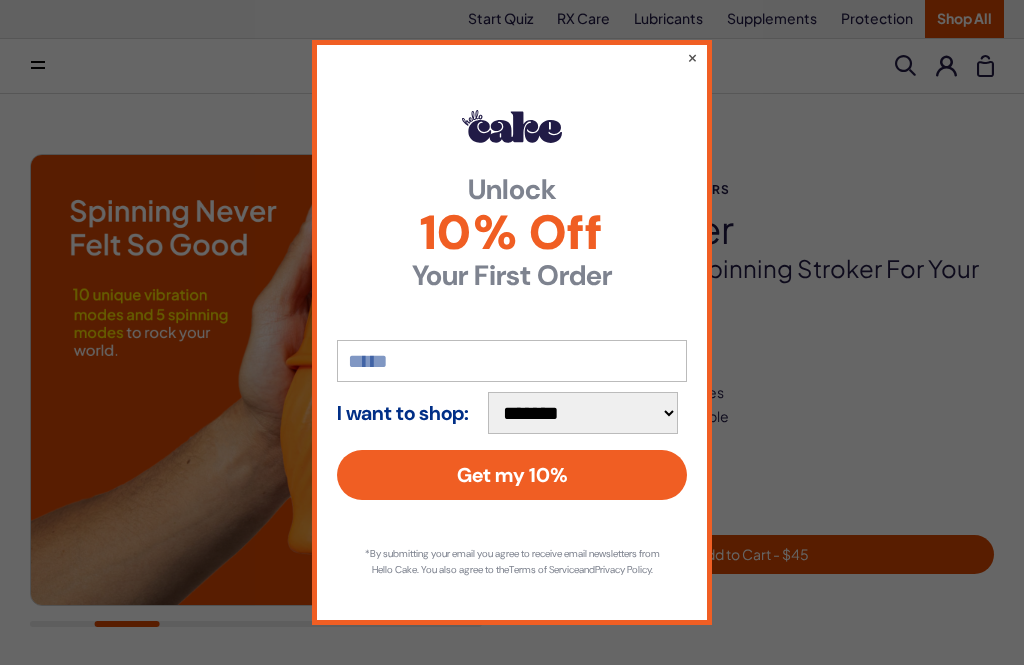 click on "×" at bounding box center (692, 57) 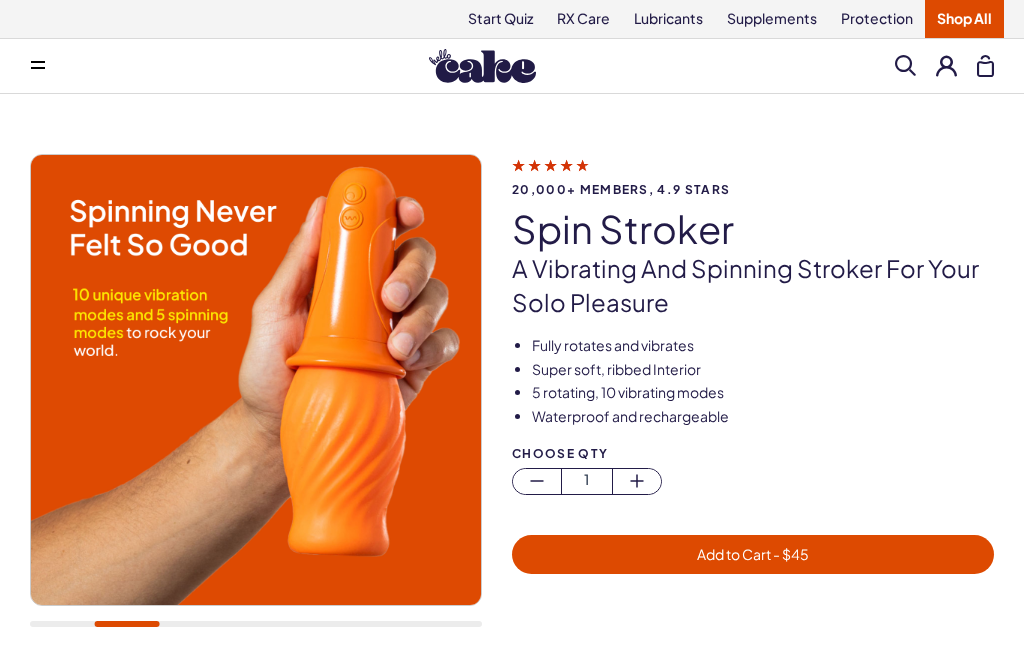 scroll, scrollTop: 0, scrollLeft: 0, axis: both 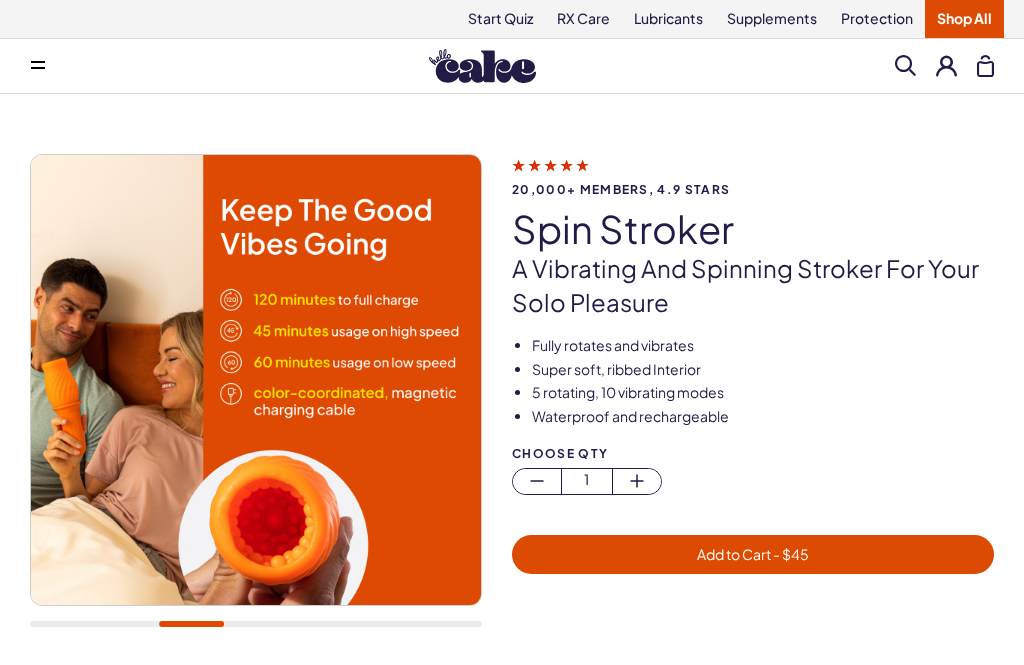 click at bounding box center (256, 380) 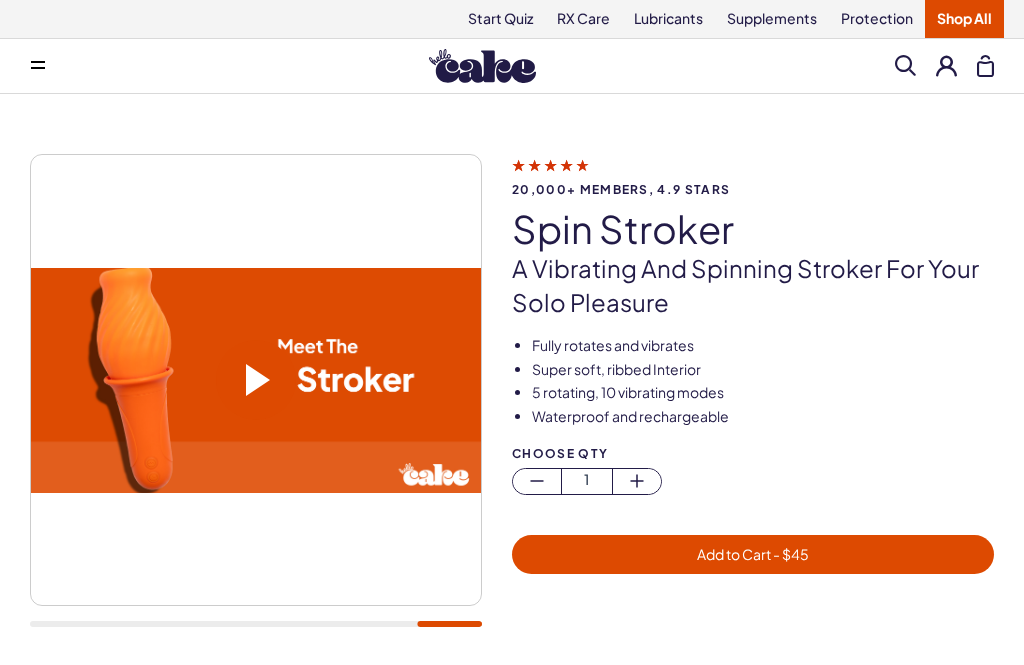 click at bounding box center [258, 380] 